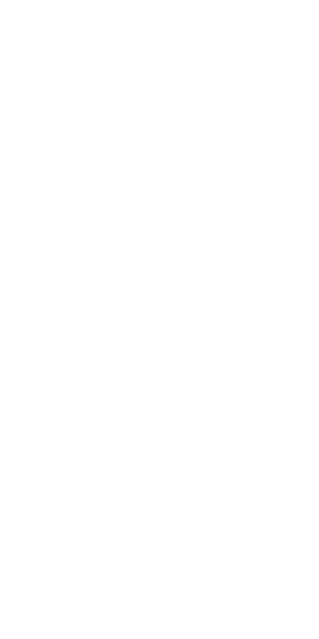 scroll, scrollTop: 0, scrollLeft: 0, axis: both 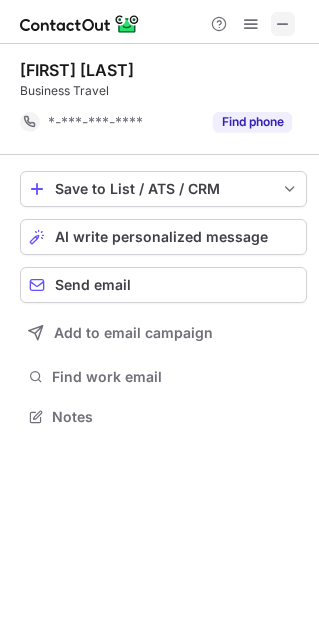 click at bounding box center (283, 24) 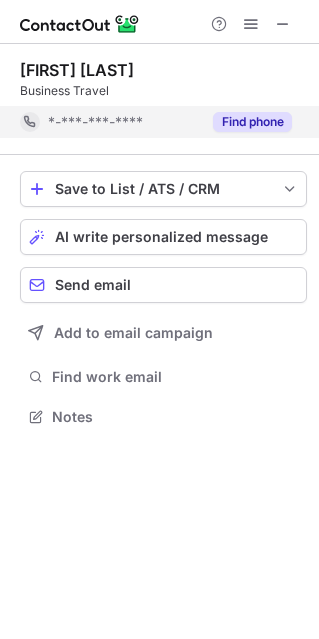 click on "Find phone" at bounding box center [252, 122] 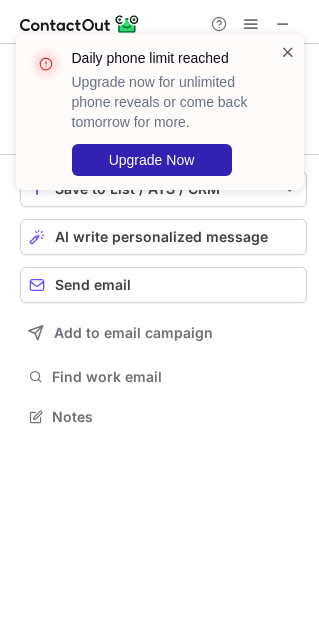click at bounding box center (288, 52) 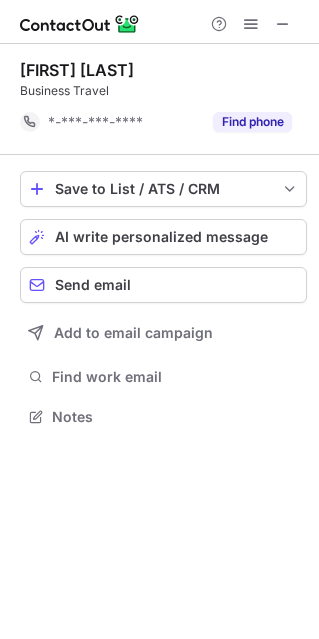 click on "Daily phone limit reached Upgrade now for unlimited phone reveals or come back tomorrow for more. Upgrade Now" at bounding box center [160, 34] 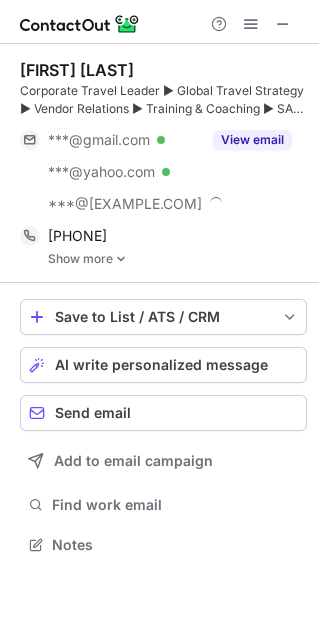 scroll, scrollTop: 9, scrollLeft: 10, axis: both 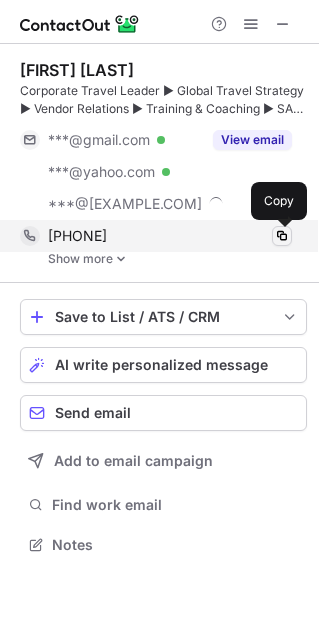 click at bounding box center (282, 236) 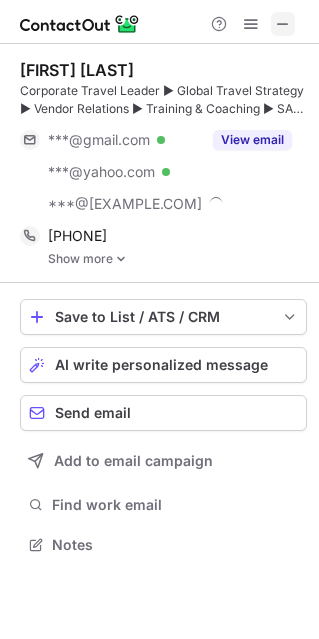 click at bounding box center (283, 24) 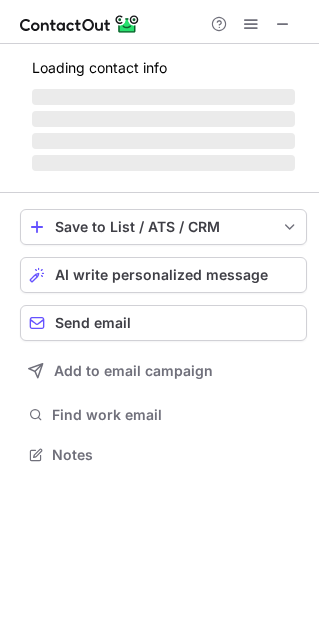 scroll, scrollTop: 442, scrollLeft: 319, axis: both 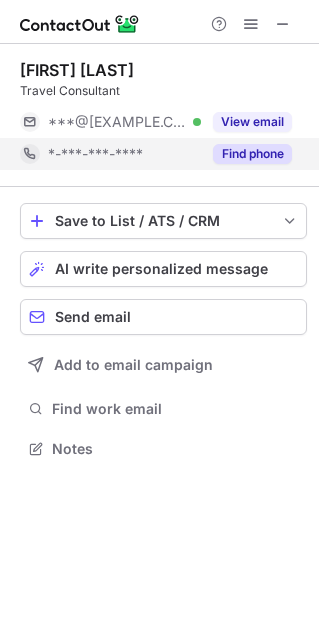 click on "Find phone" at bounding box center (252, 154) 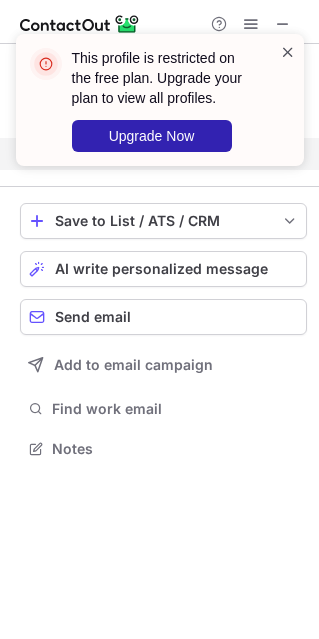 click at bounding box center [288, 52] 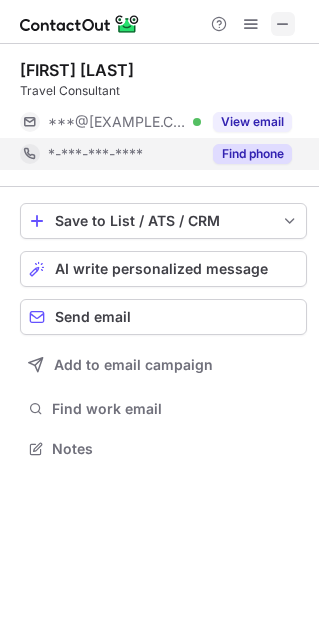 click at bounding box center (283, 24) 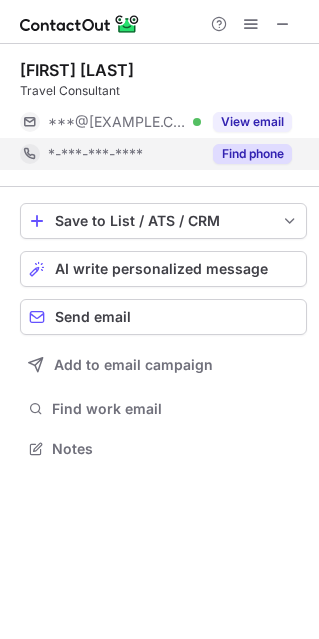 scroll, scrollTop: 442, scrollLeft: 319, axis: both 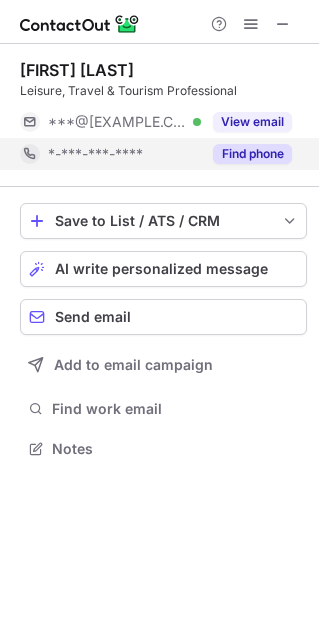 click on "Find phone" at bounding box center (252, 154) 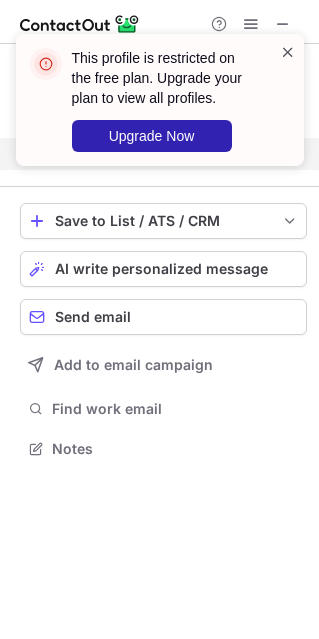 click at bounding box center [288, 52] 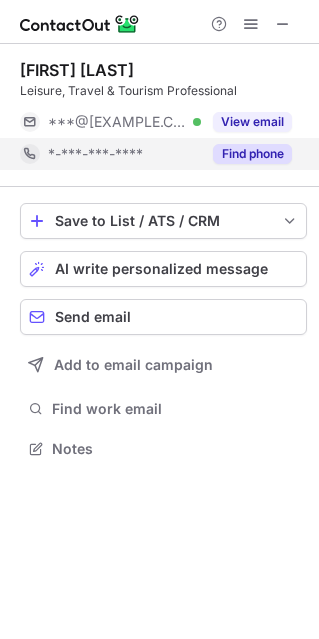 click on "This profile is restricted on the free plan. Upgrade your plan to view all profiles. Upgrade Now" at bounding box center [160, 34] 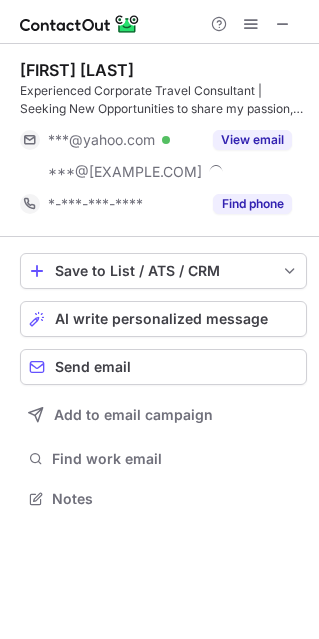 scroll, scrollTop: 10, scrollLeft: 10, axis: both 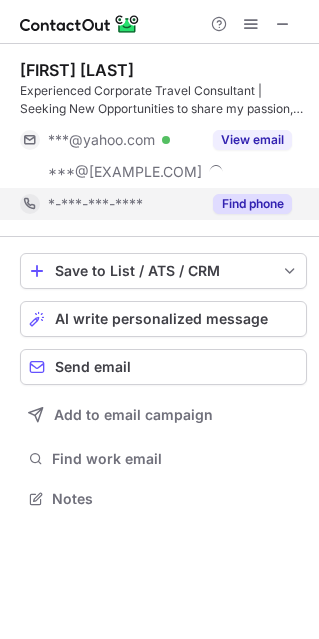 click on "Find phone" at bounding box center [252, 204] 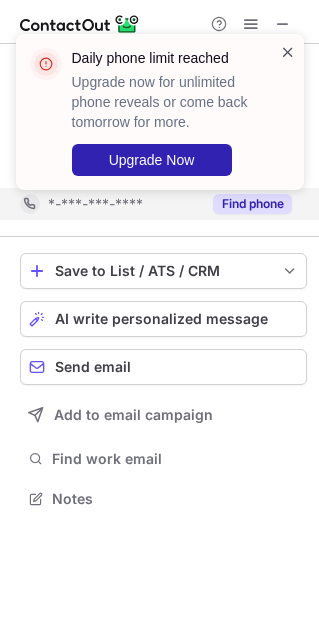 click at bounding box center [288, 52] 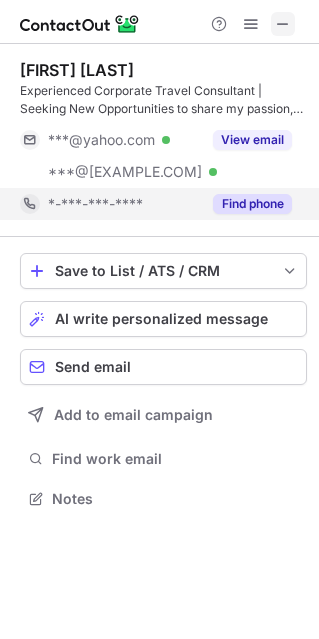 click at bounding box center (283, 24) 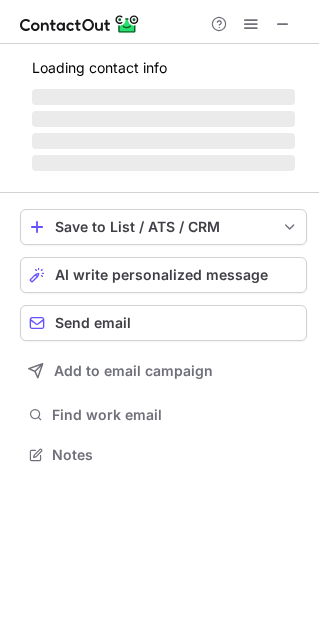 scroll, scrollTop: 442, scrollLeft: 319, axis: both 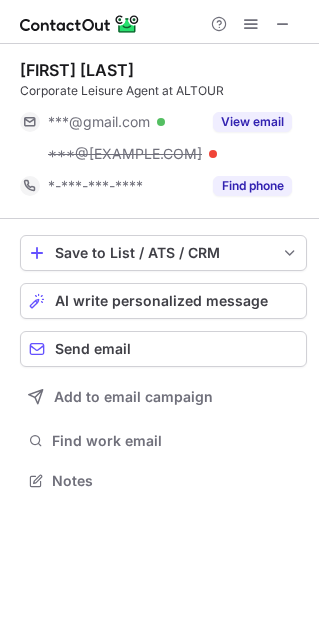 click on "Find phone" at bounding box center (252, 186) 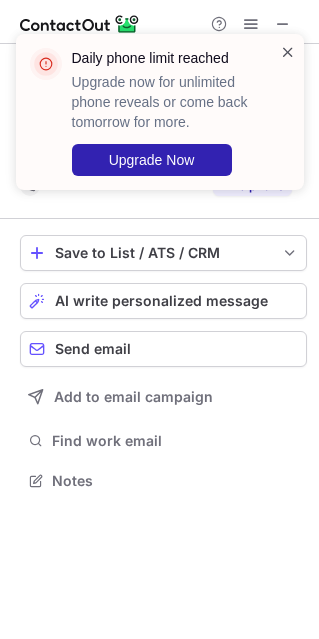 click at bounding box center (288, 52) 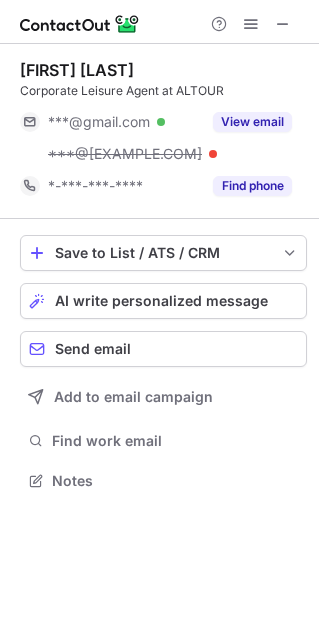 click at bounding box center [283, 24] 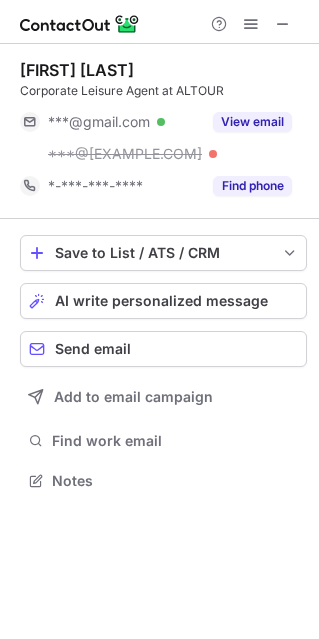 scroll, scrollTop: 442, scrollLeft: 319, axis: both 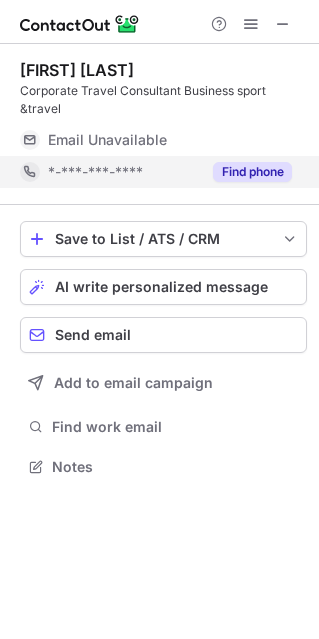 click on "Find phone" at bounding box center (252, 172) 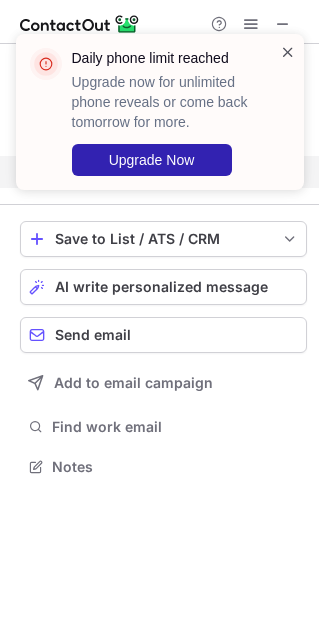 click at bounding box center (288, 52) 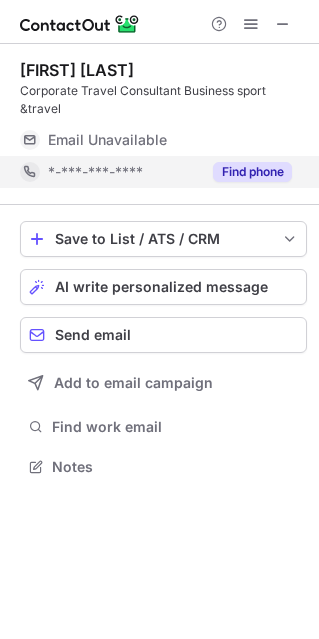 click at bounding box center [283, 24] 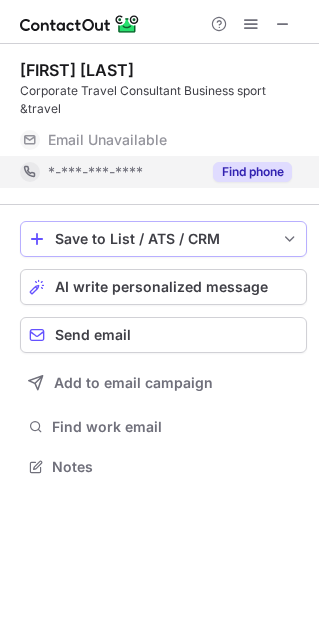 scroll, scrollTop: 442, scrollLeft: 319, axis: both 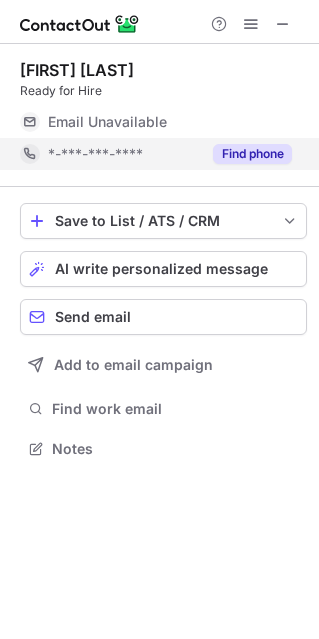 click on "Find phone" at bounding box center [252, 154] 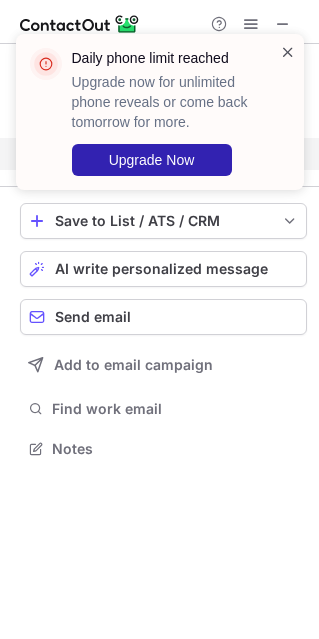click at bounding box center (288, 52) 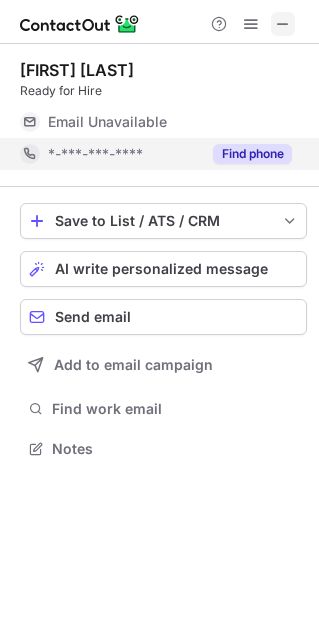 click at bounding box center (283, 24) 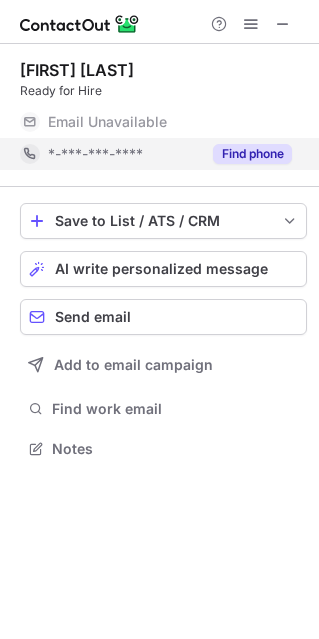 scroll, scrollTop: 442, scrollLeft: 319, axis: both 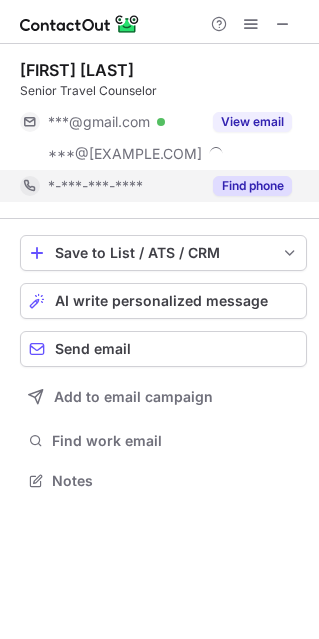 click on "Find phone" at bounding box center (252, 186) 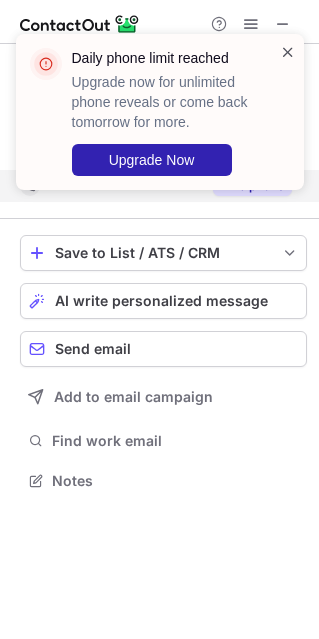 click at bounding box center [288, 52] 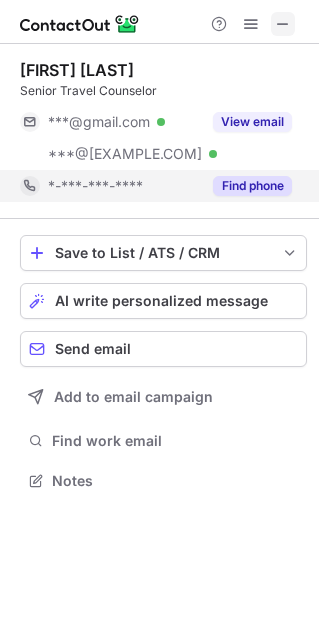 click at bounding box center (283, 24) 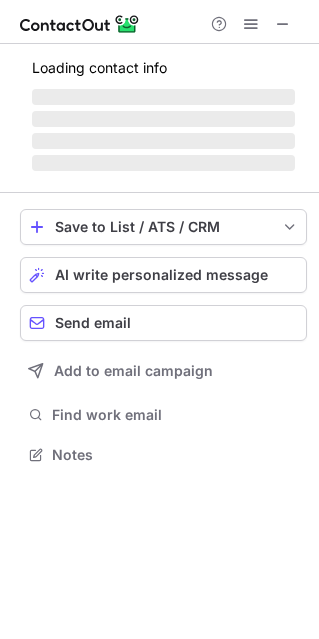 scroll, scrollTop: 442, scrollLeft: 319, axis: both 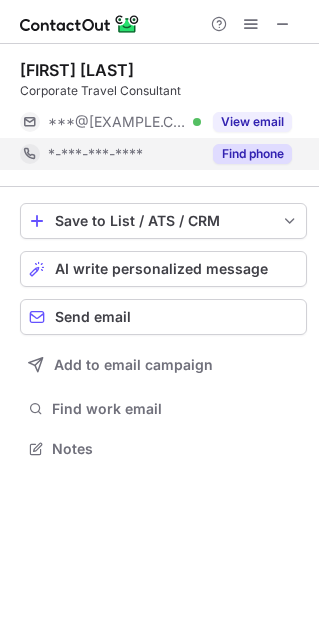click on "Find phone" at bounding box center (246, 154) 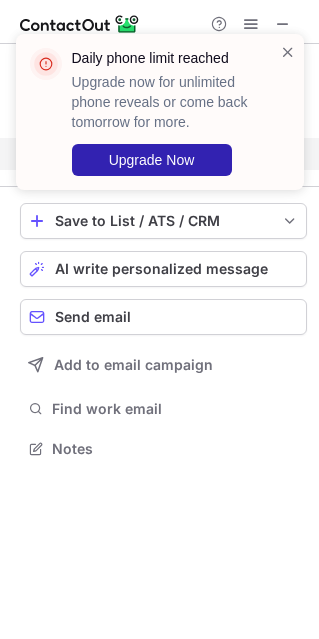 click on "Daily phone limit reached Upgrade now for unlimited phone reveals or come back tomorrow for more. Upgrade Now" at bounding box center (160, 112) 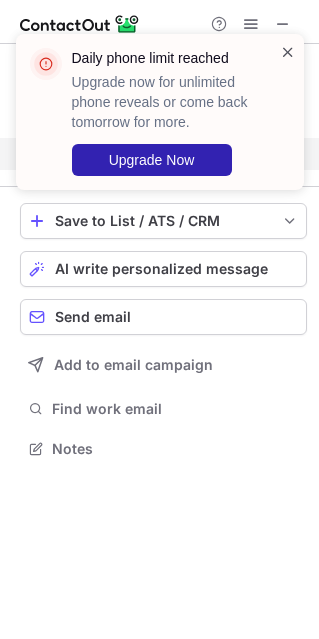 click at bounding box center [288, 52] 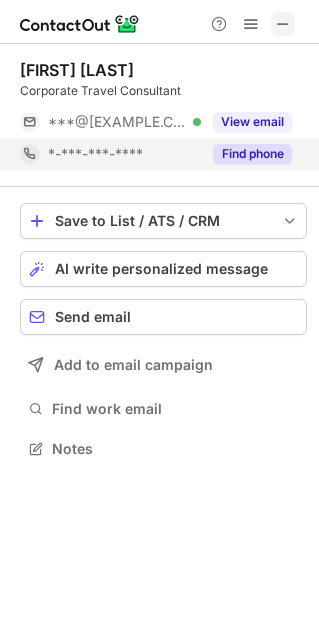 click at bounding box center (283, 24) 